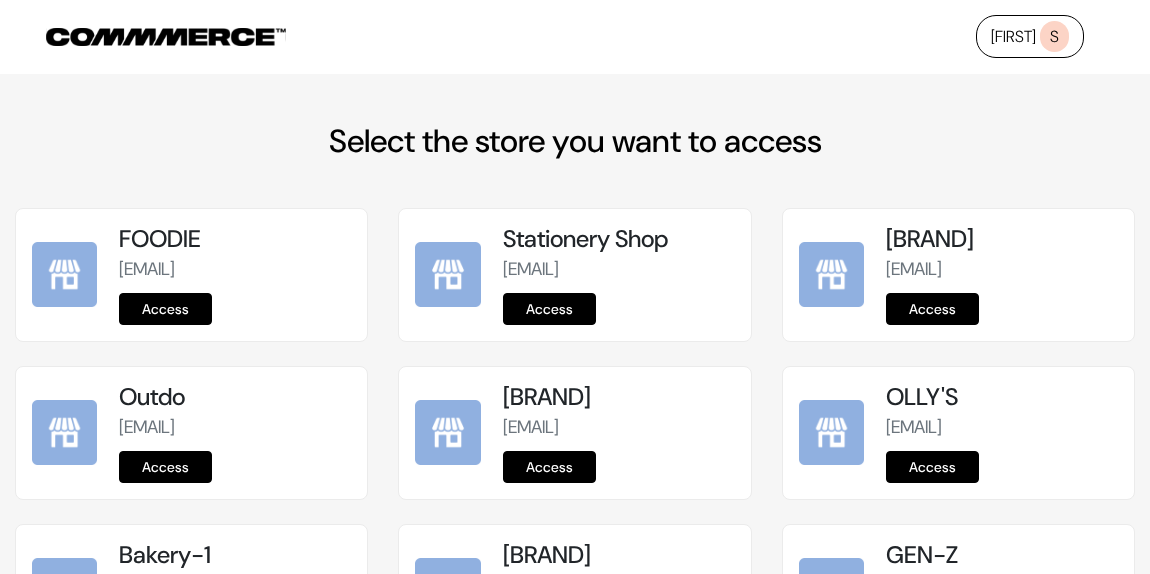 click on "Access" at bounding box center (932, 782) 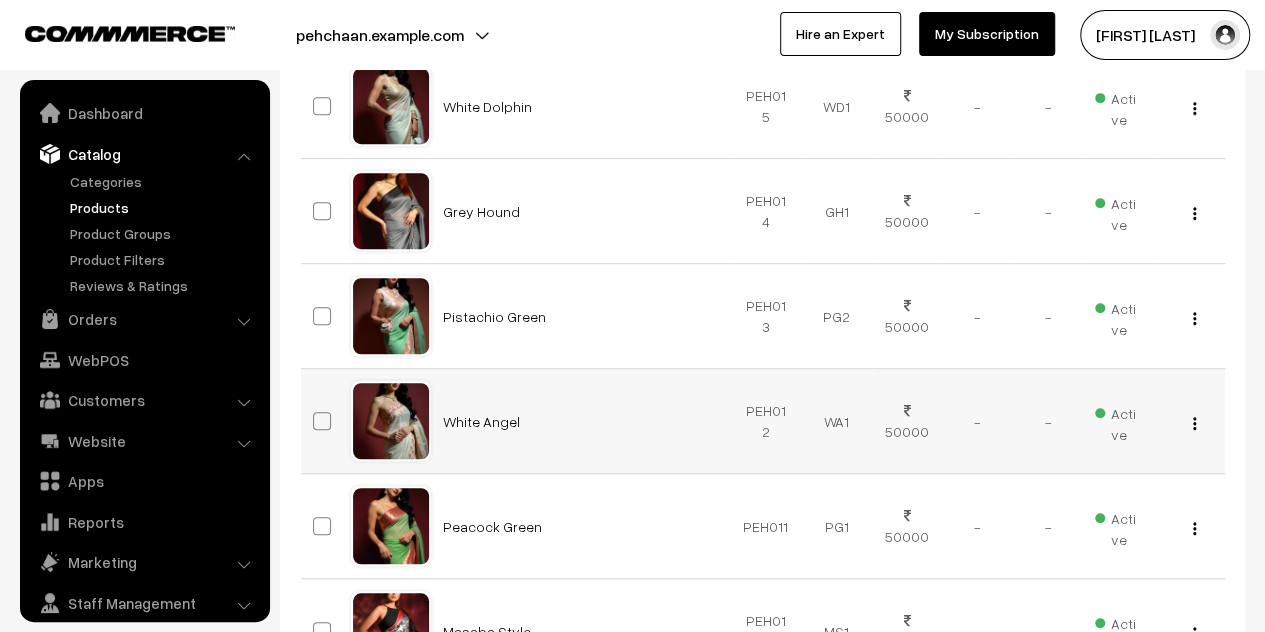 scroll, scrollTop: 500, scrollLeft: 0, axis: vertical 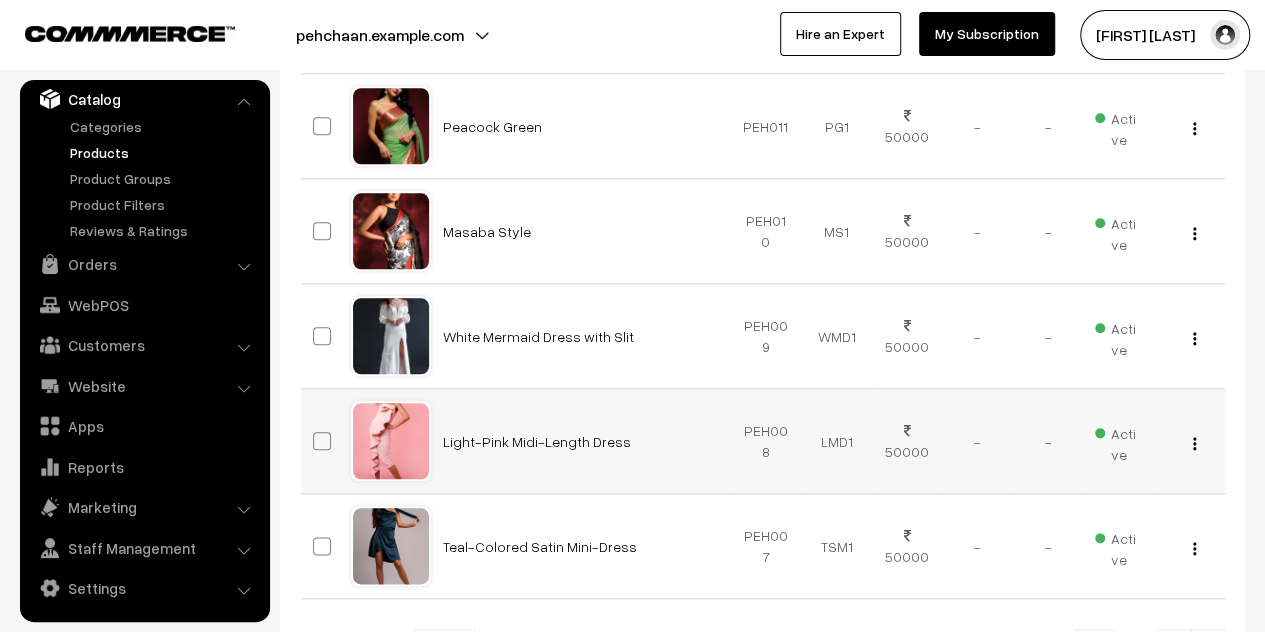 click at bounding box center [1194, 443] 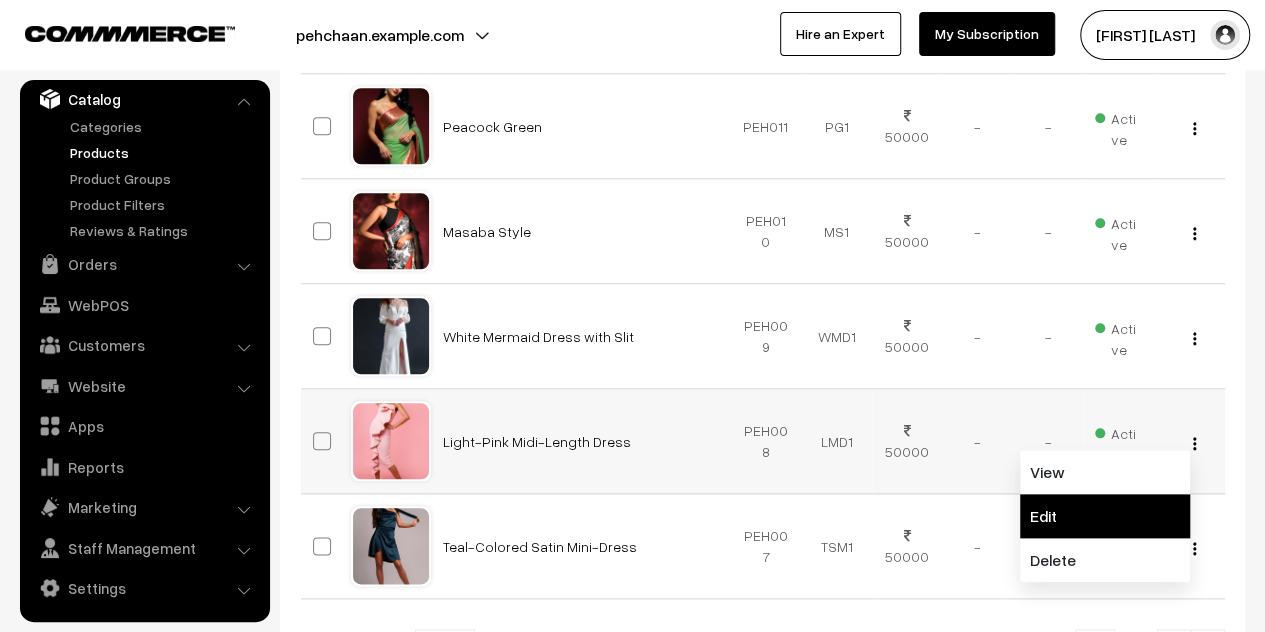 click on "Edit" at bounding box center (1105, 516) 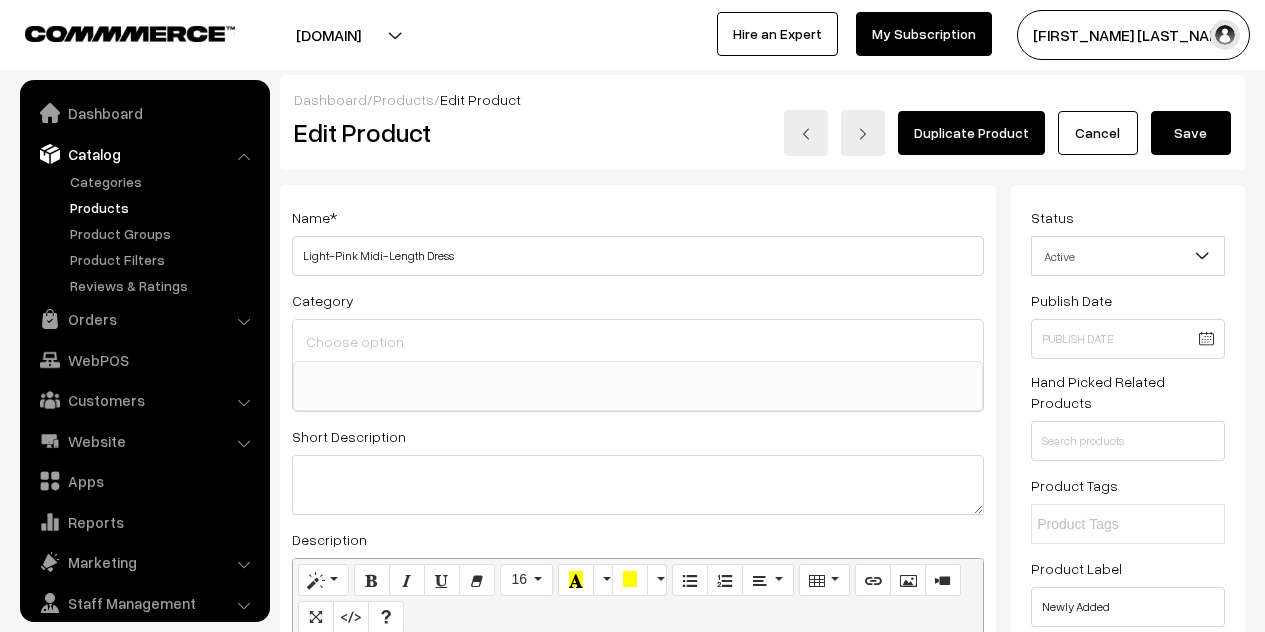 scroll, scrollTop: 300, scrollLeft: 0, axis: vertical 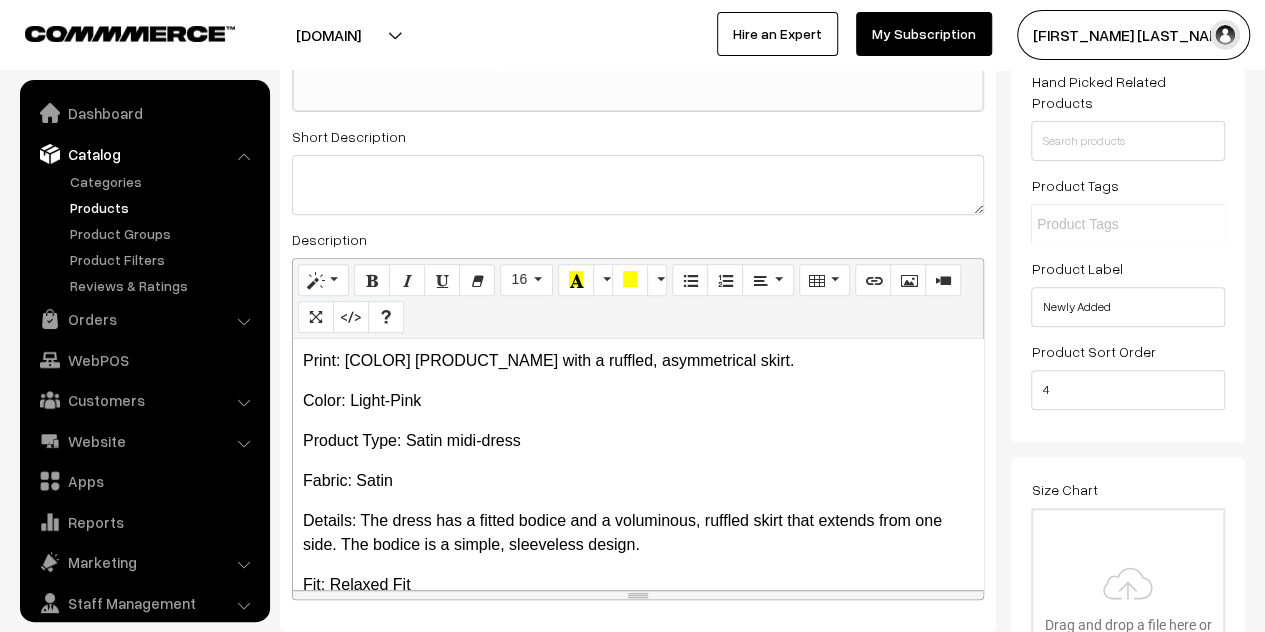 click on "Newly Added" at bounding box center [1128, 307] 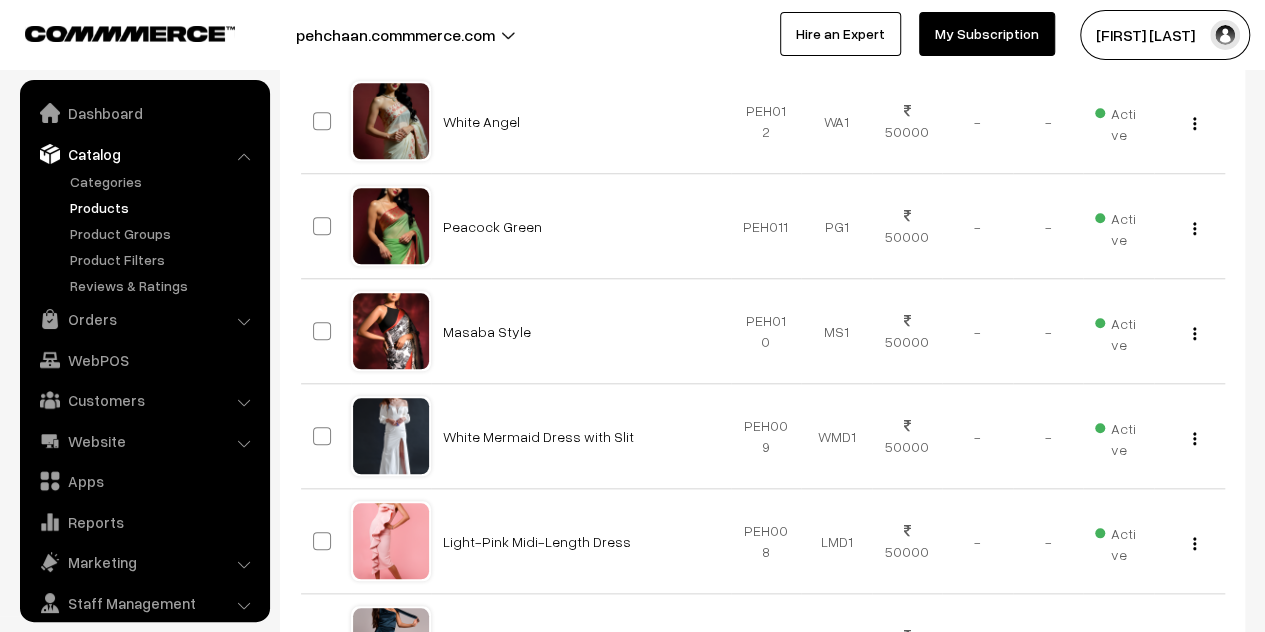 scroll, scrollTop: 1000, scrollLeft: 0, axis: vertical 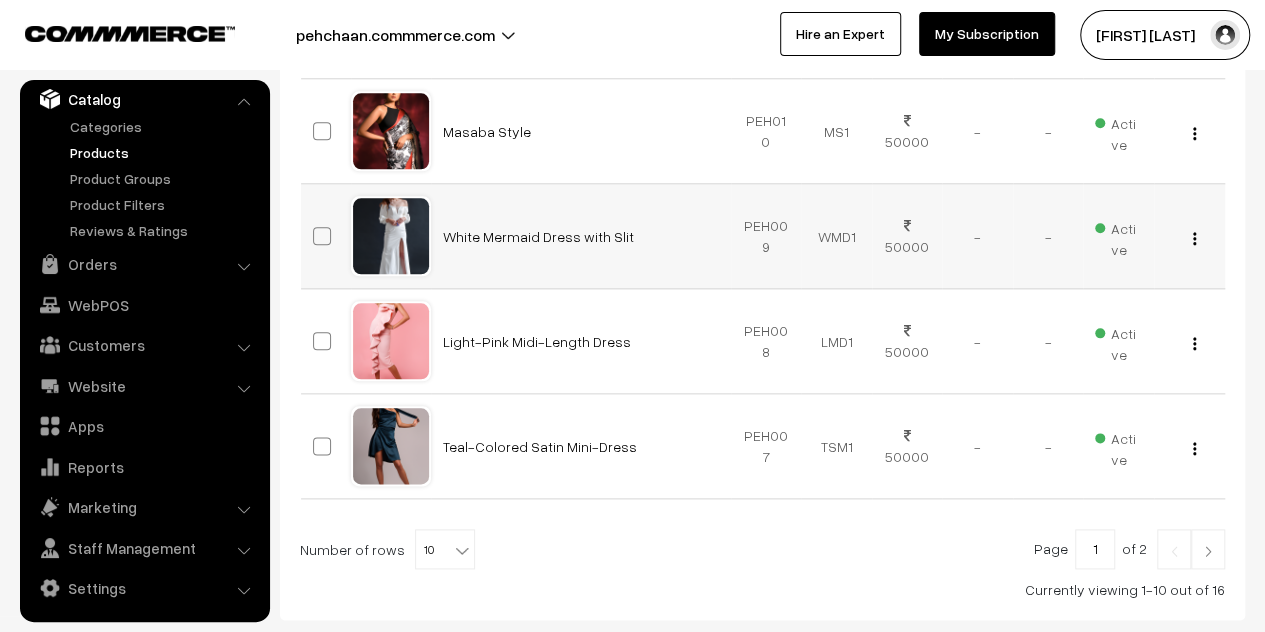 click at bounding box center (1194, 238) 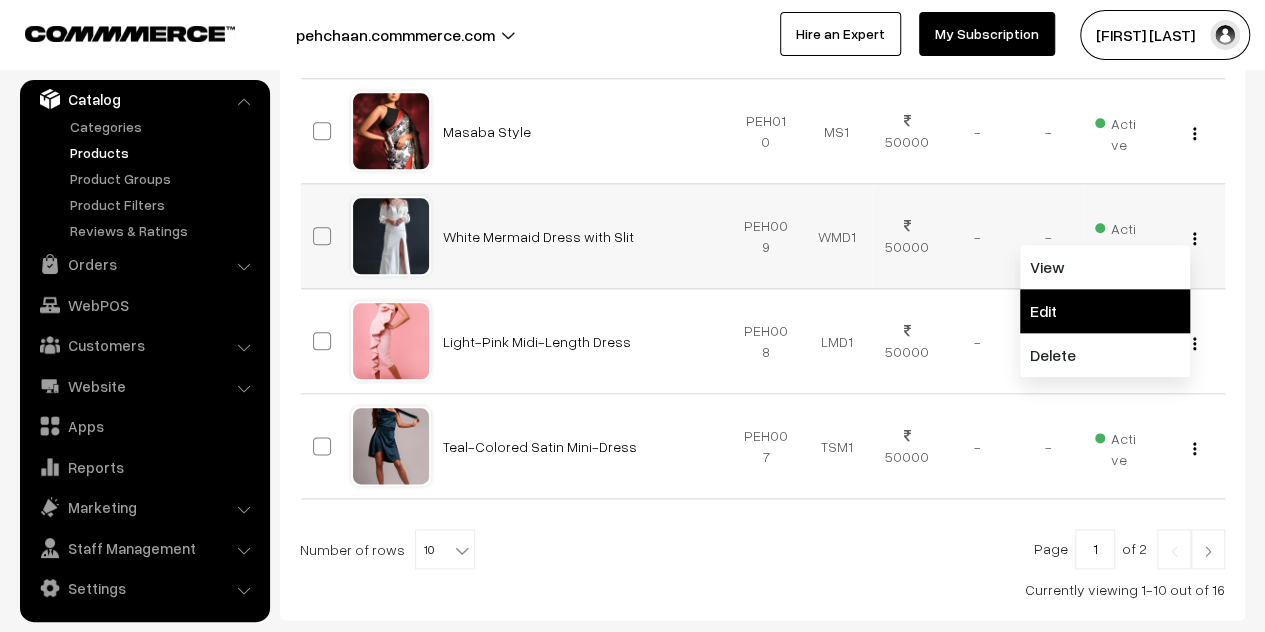 click on "Edit" at bounding box center [1105, 311] 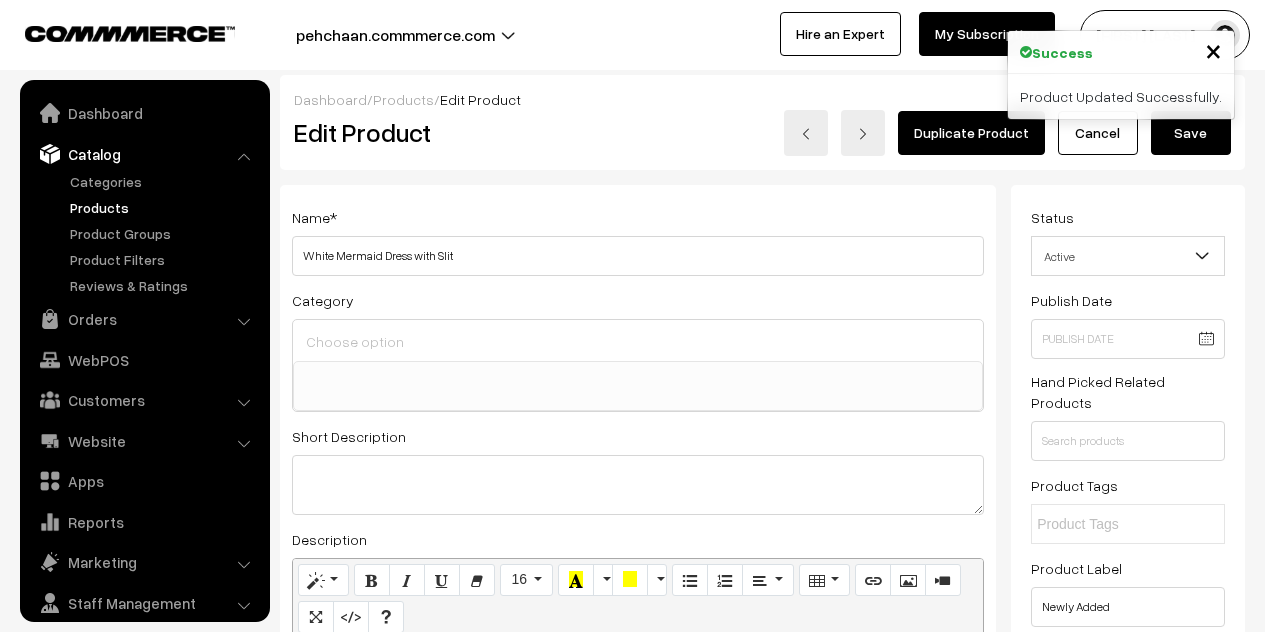 scroll, scrollTop: 300, scrollLeft: 0, axis: vertical 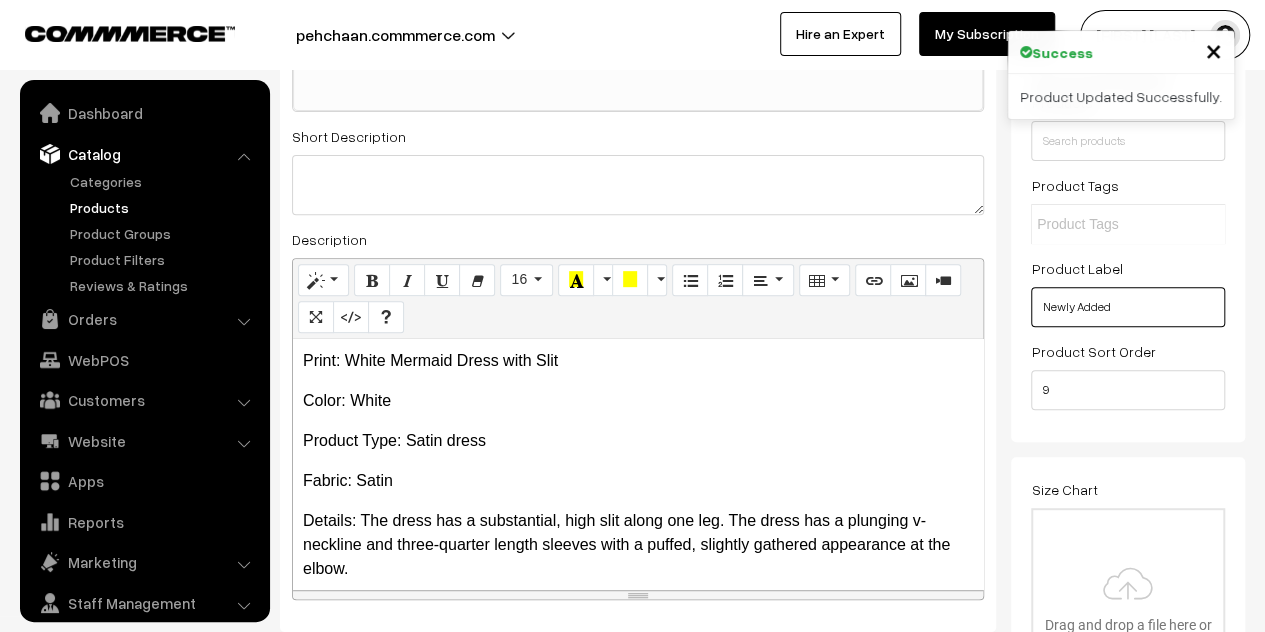 click on "Newly Added" at bounding box center [1128, 307] 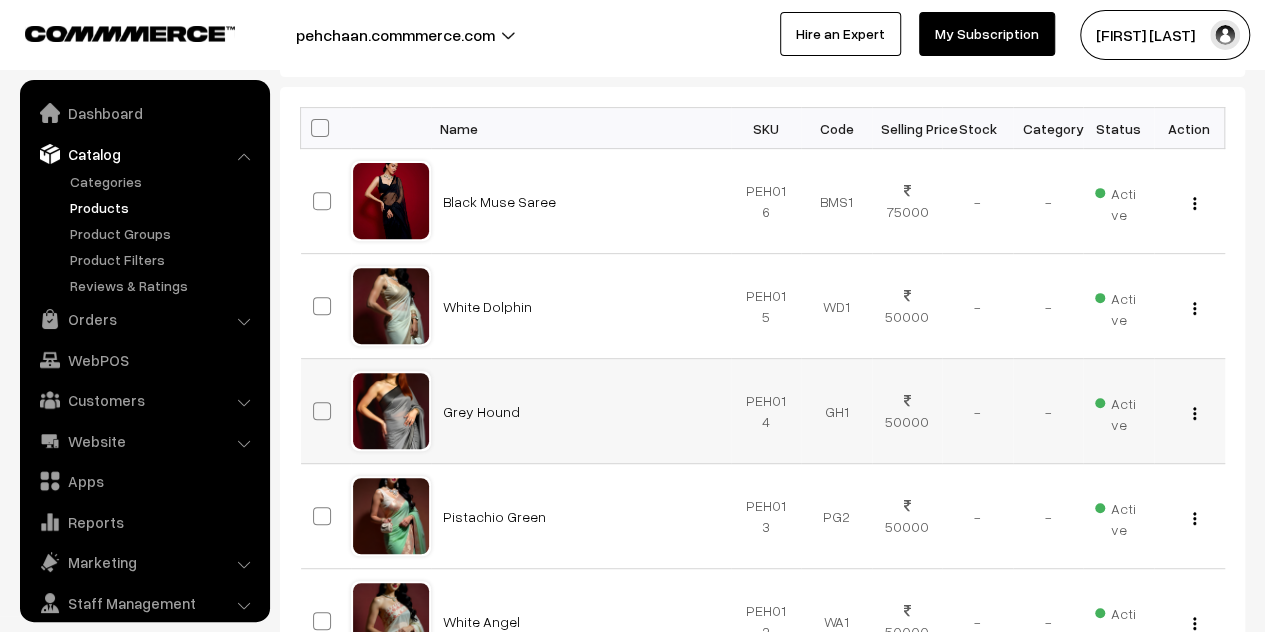 scroll, scrollTop: 300, scrollLeft: 0, axis: vertical 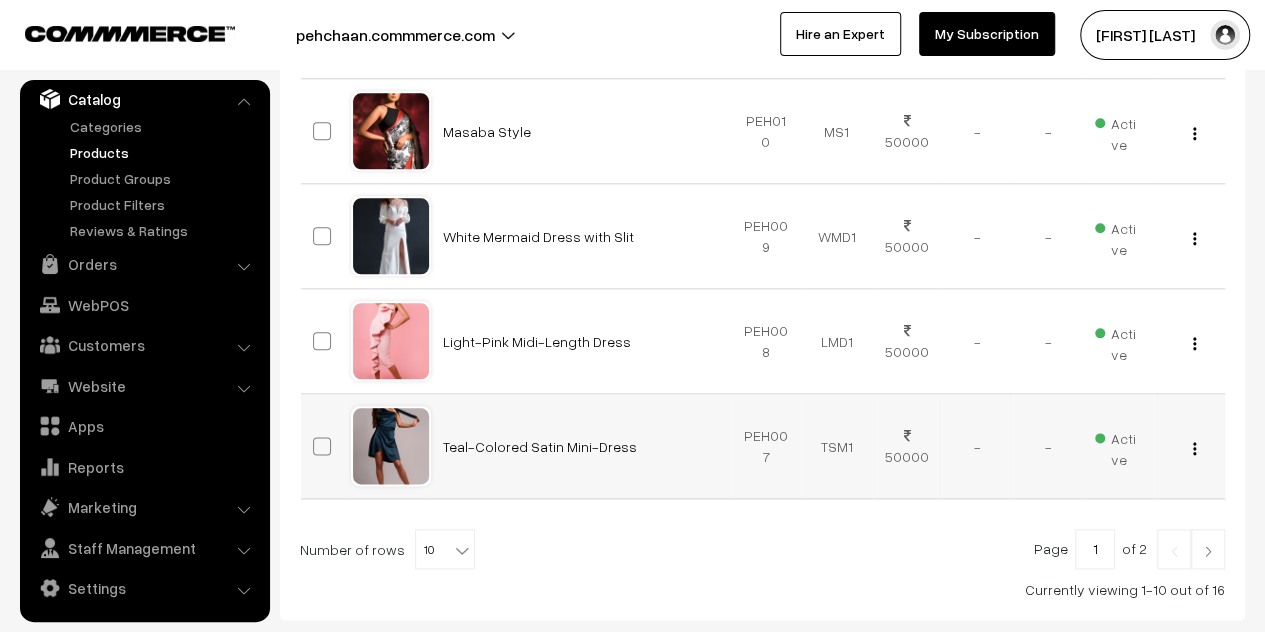 click at bounding box center (1194, 448) 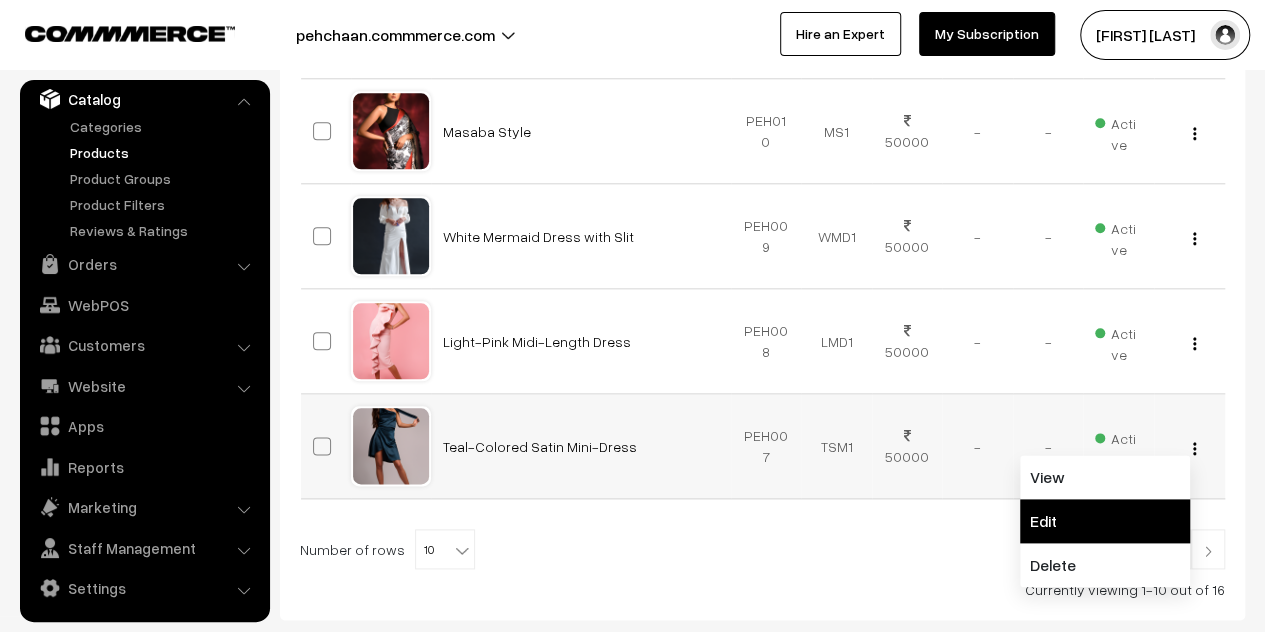click on "Edit" at bounding box center [1105, 521] 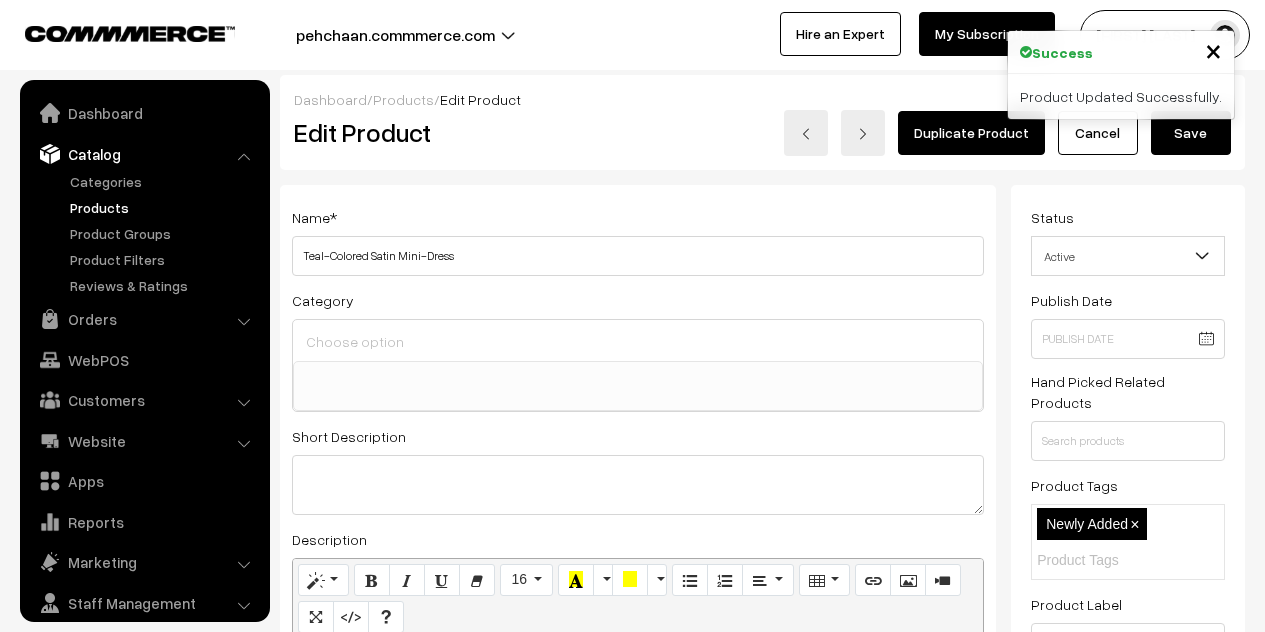 scroll, scrollTop: 300, scrollLeft: 0, axis: vertical 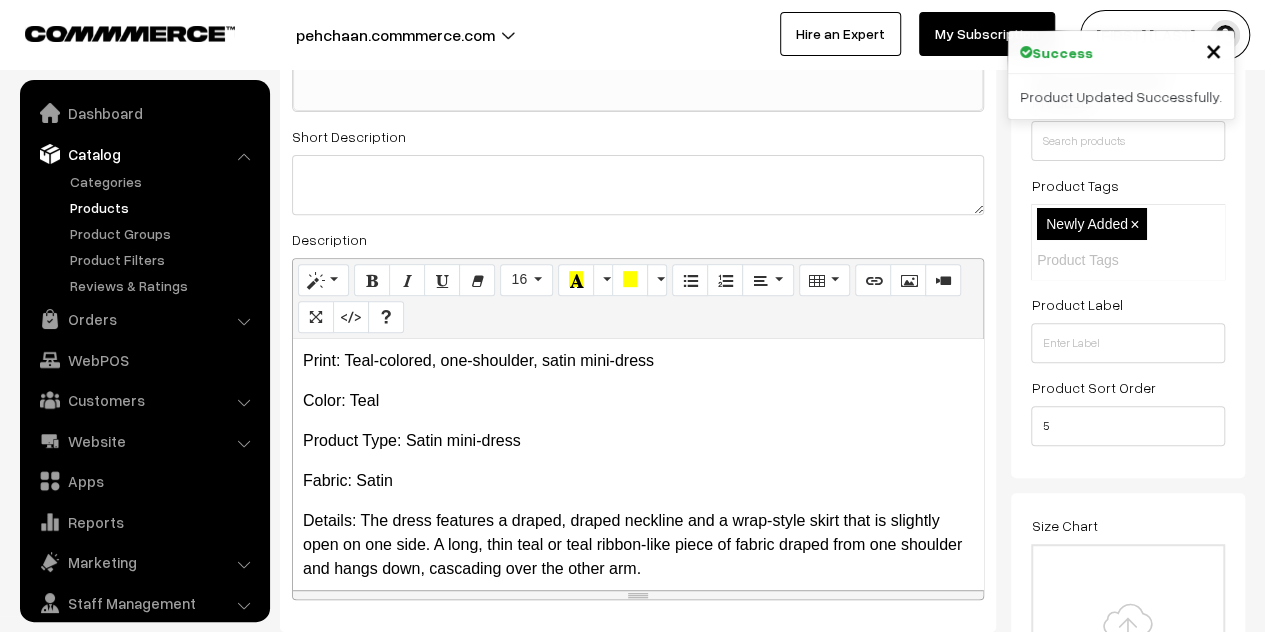 click on "×" at bounding box center (1134, 224) 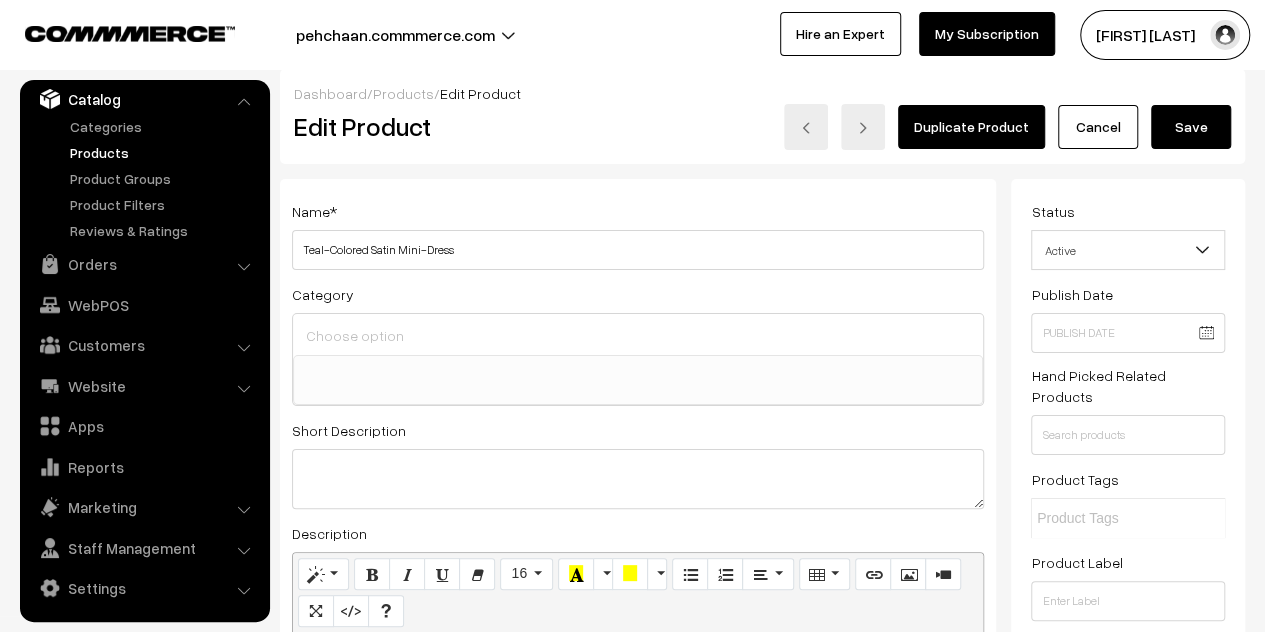 scroll, scrollTop: 0, scrollLeft: 0, axis: both 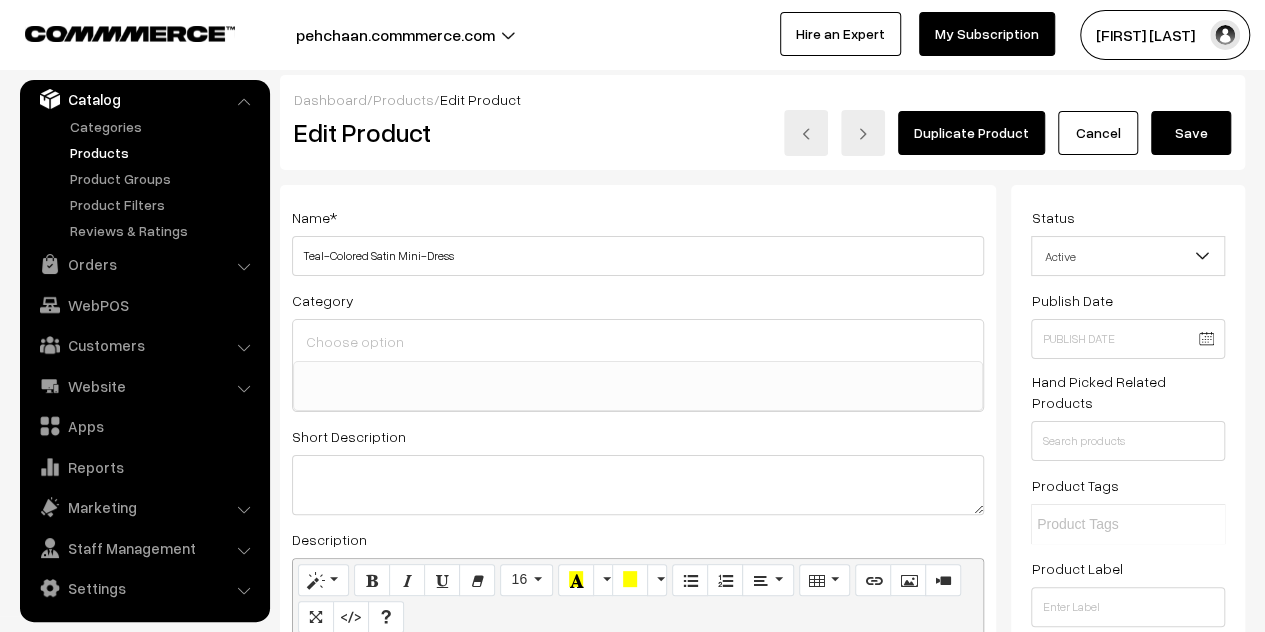 click on "Save" at bounding box center [1191, 133] 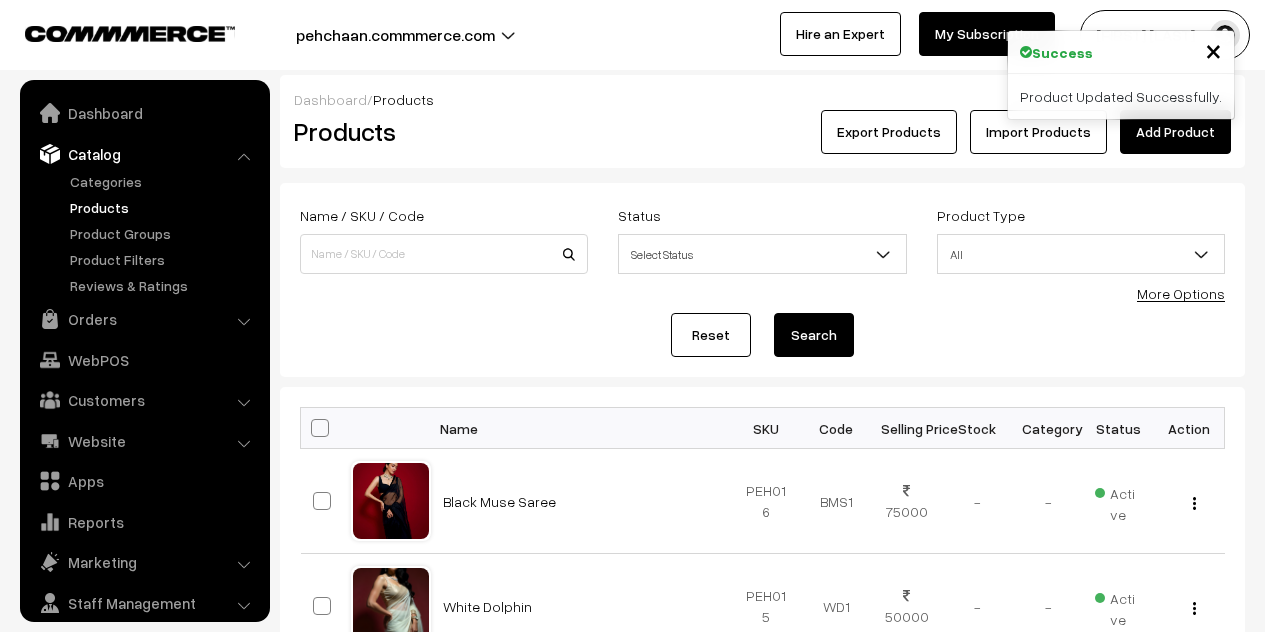 click at bounding box center (1208, 1551) 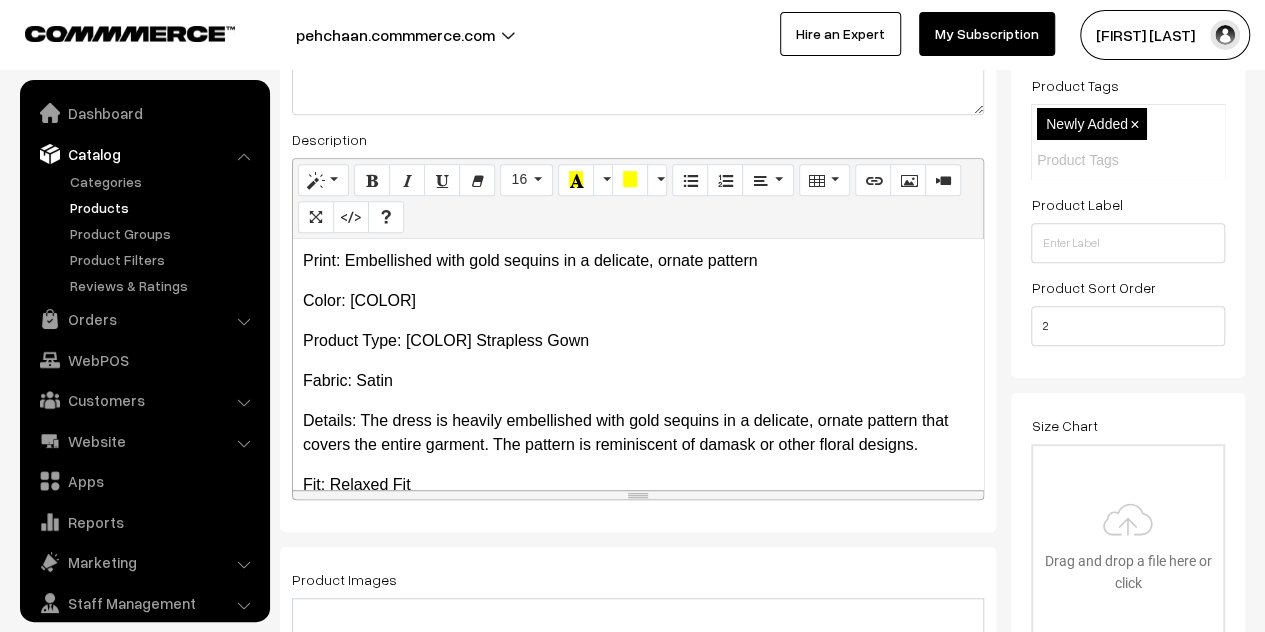 scroll, scrollTop: 400, scrollLeft: 0, axis: vertical 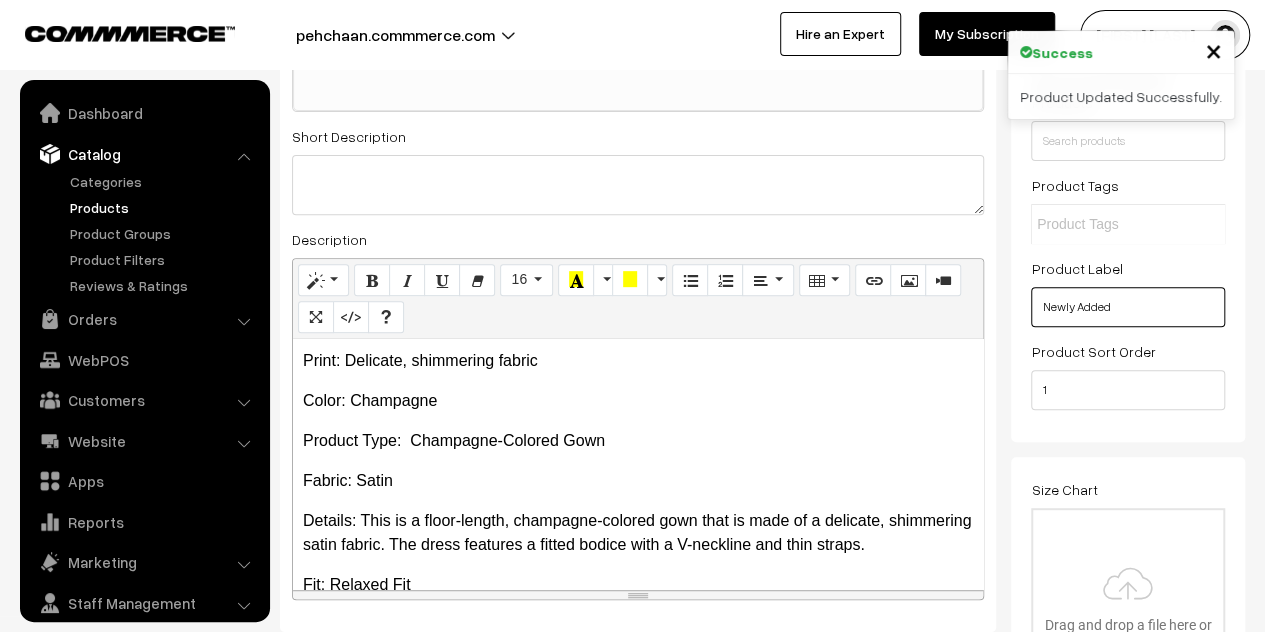 click on "Newly Added" at bounding box center [1128, 307] 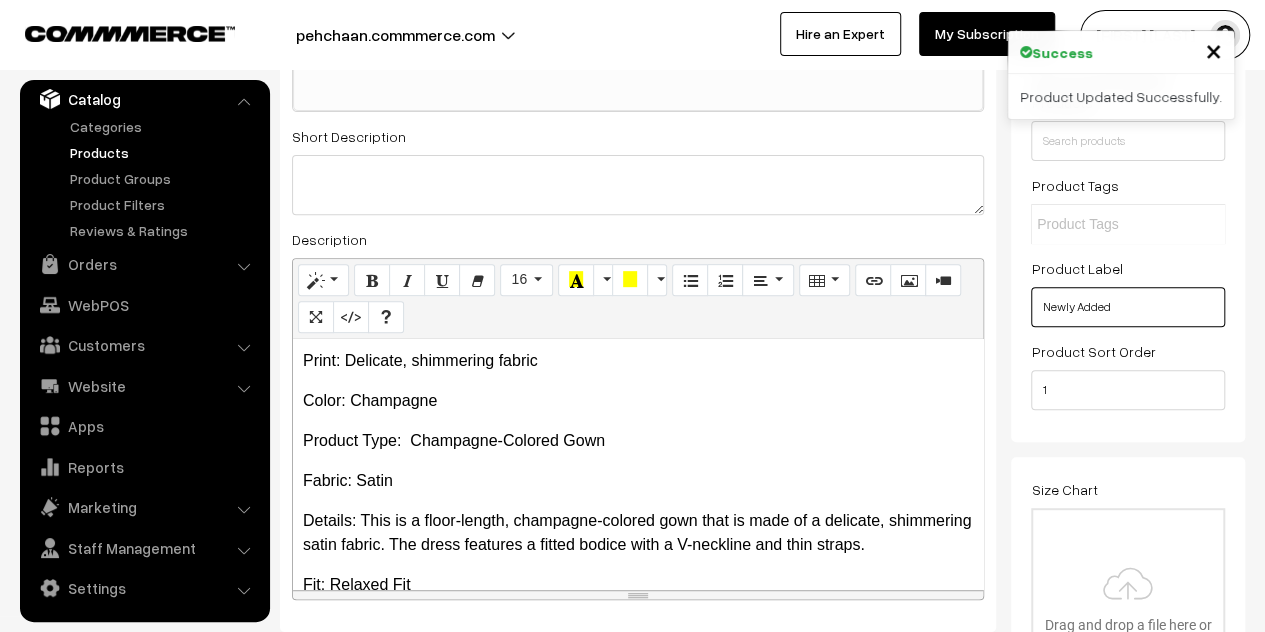 click on "Newly Added" at bounding box center (1128, 307) 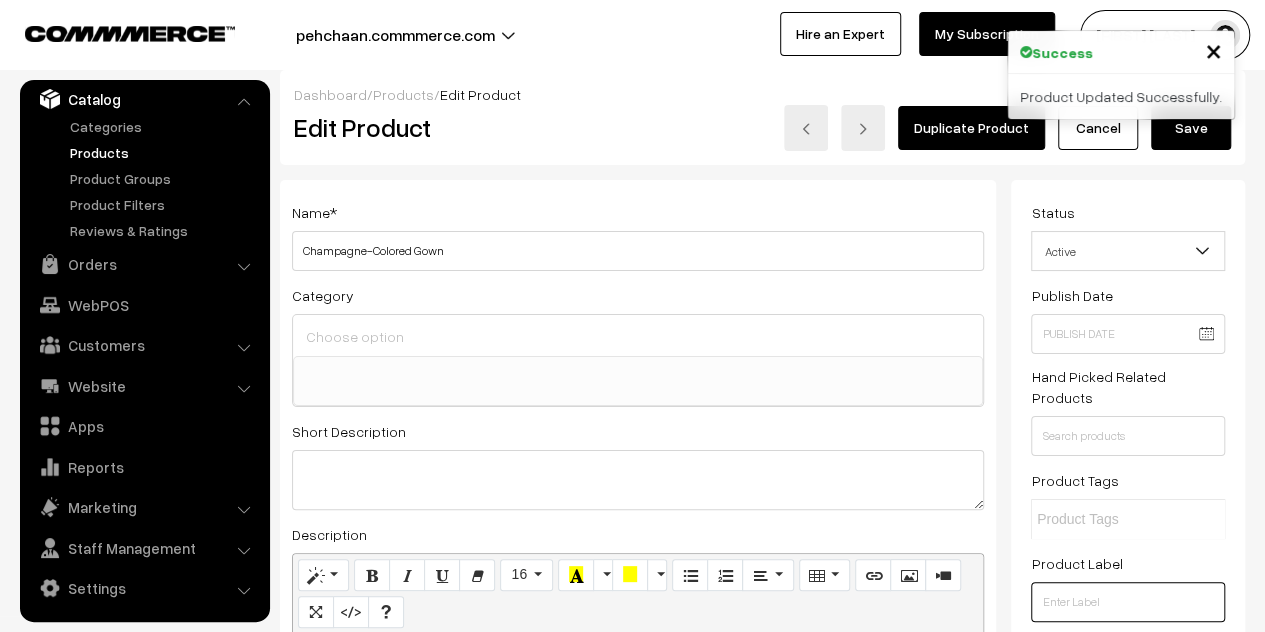 scroll, scrollTop: 0, scrollLeft: 0, axis: both 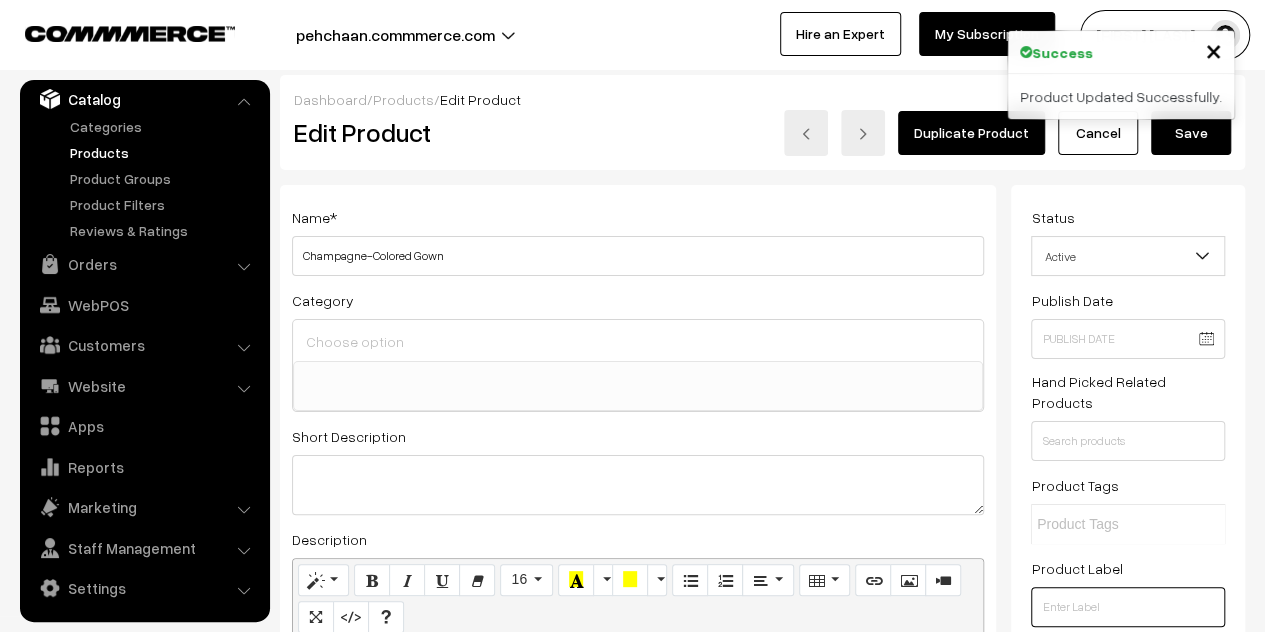 type 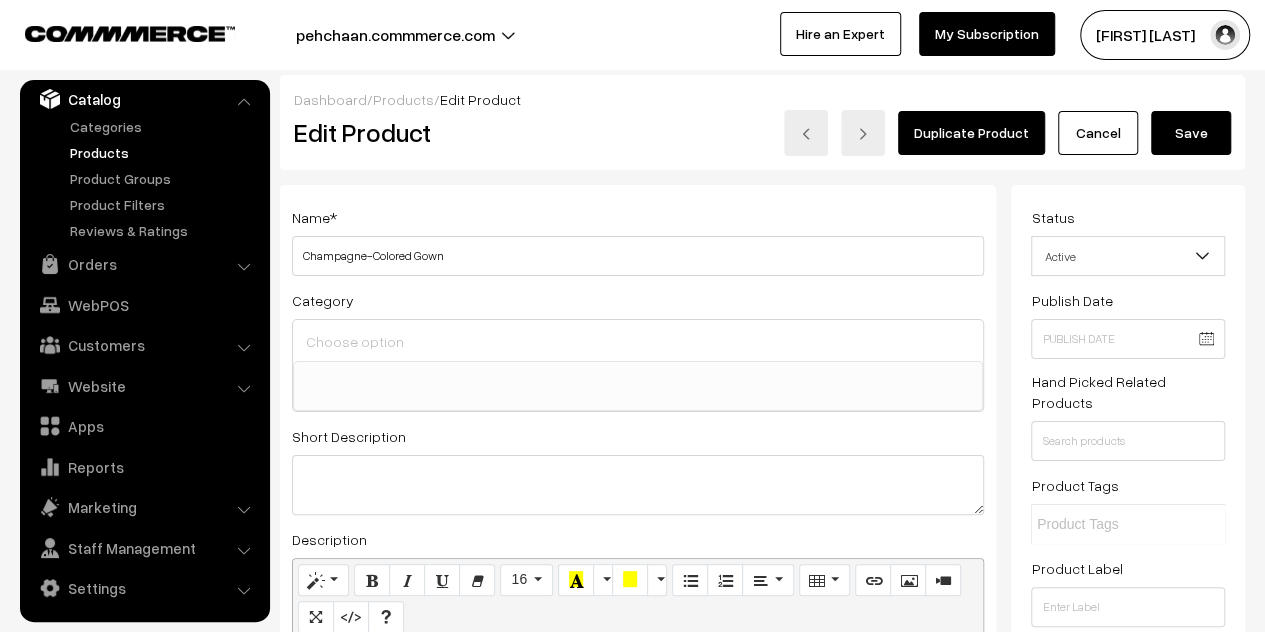 click on "Save" at bounding box center (1191, 133) 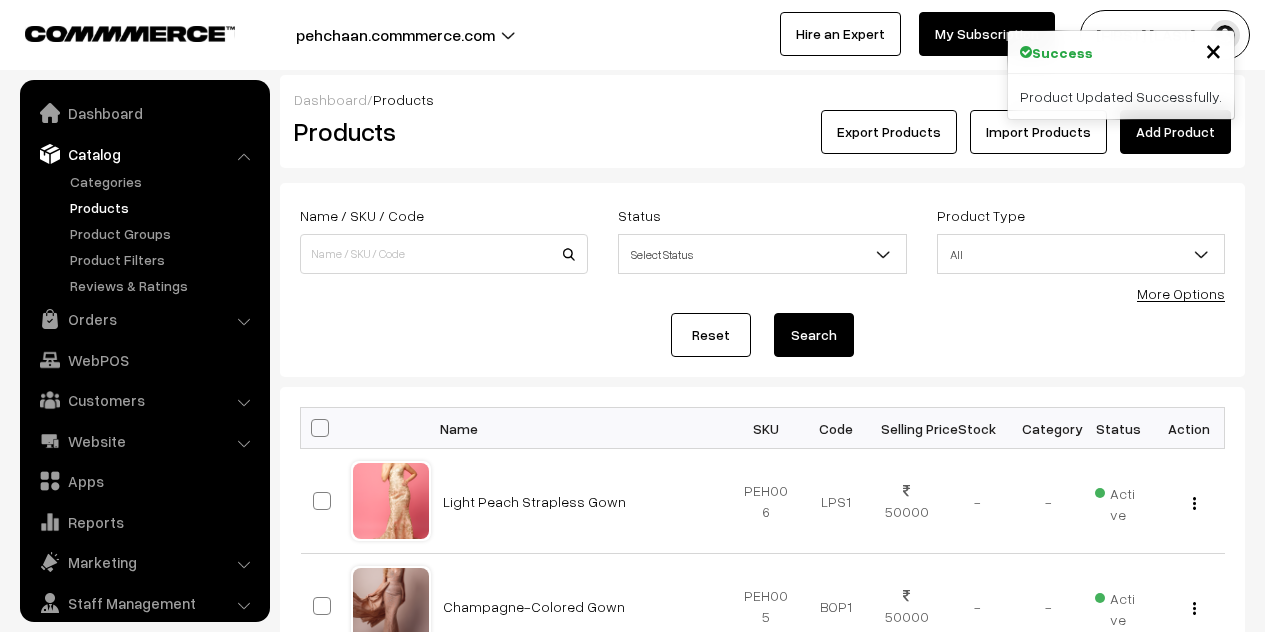 scroll, scrollTop: 0, scrollLeft: 0, axis: both 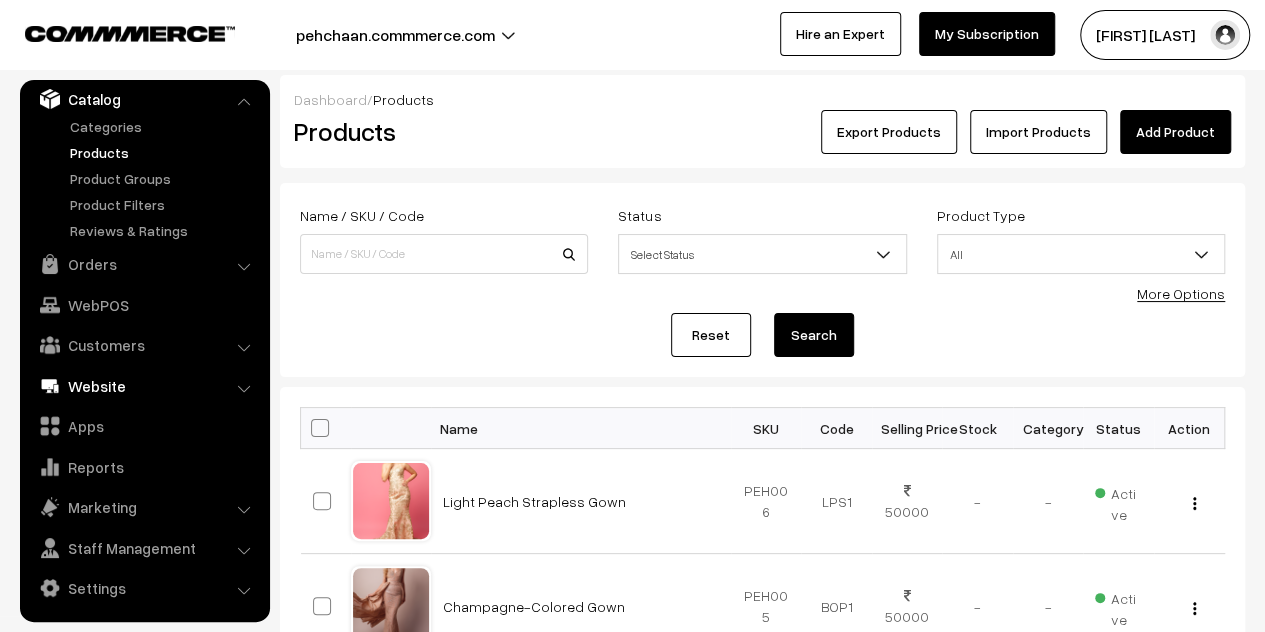 click on "Website" at bounding box center [144, 386] 